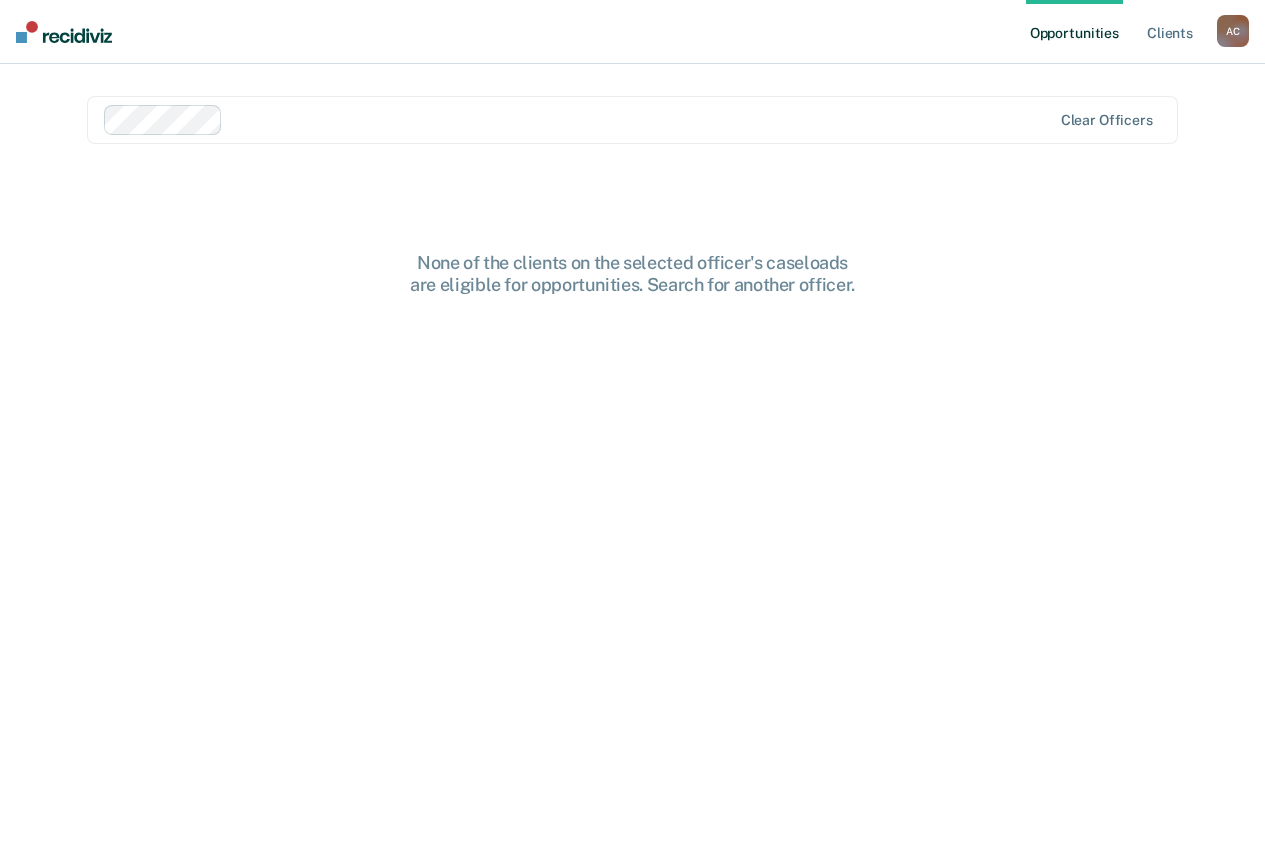 scroll, scrollTop: 0, scrollLeft: 0, axis: both 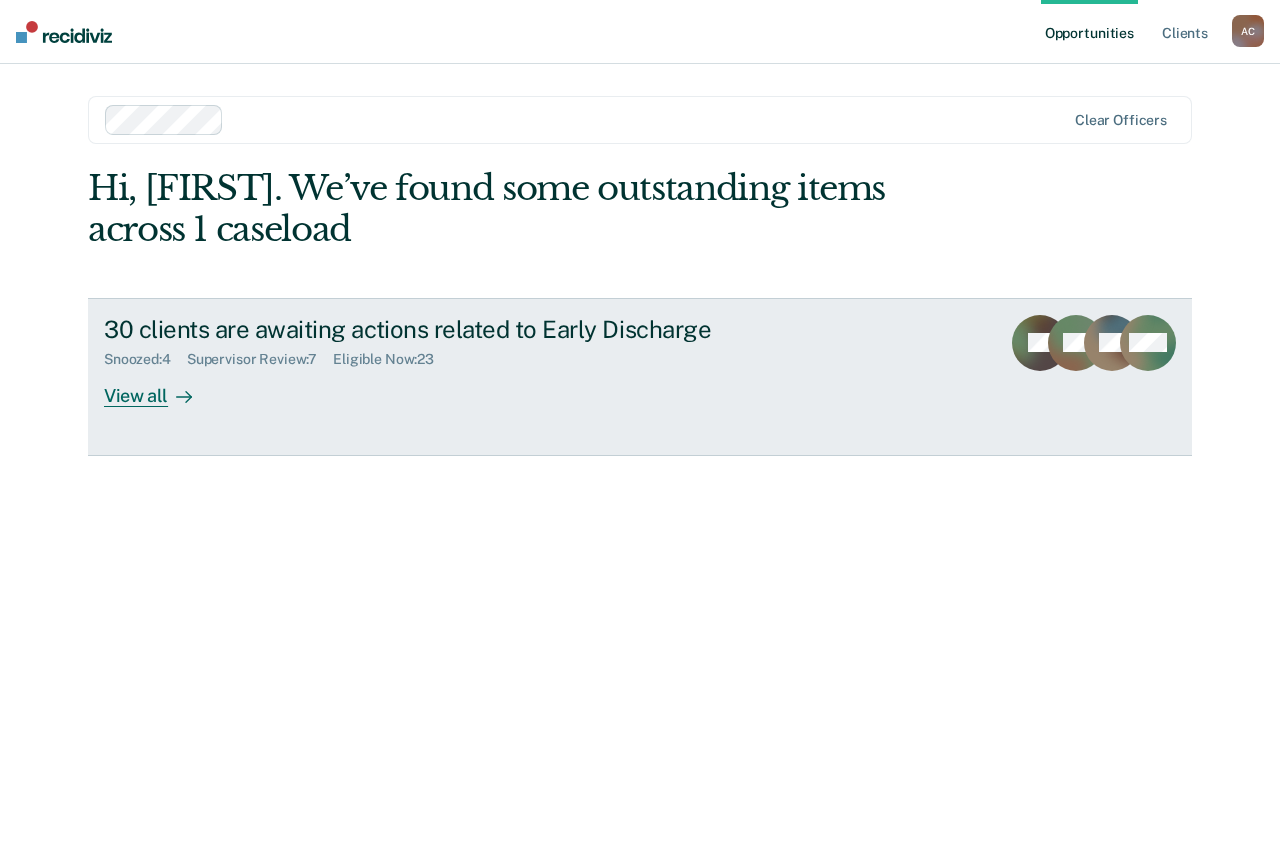 click on "View all" at bounding box center [160, 387] 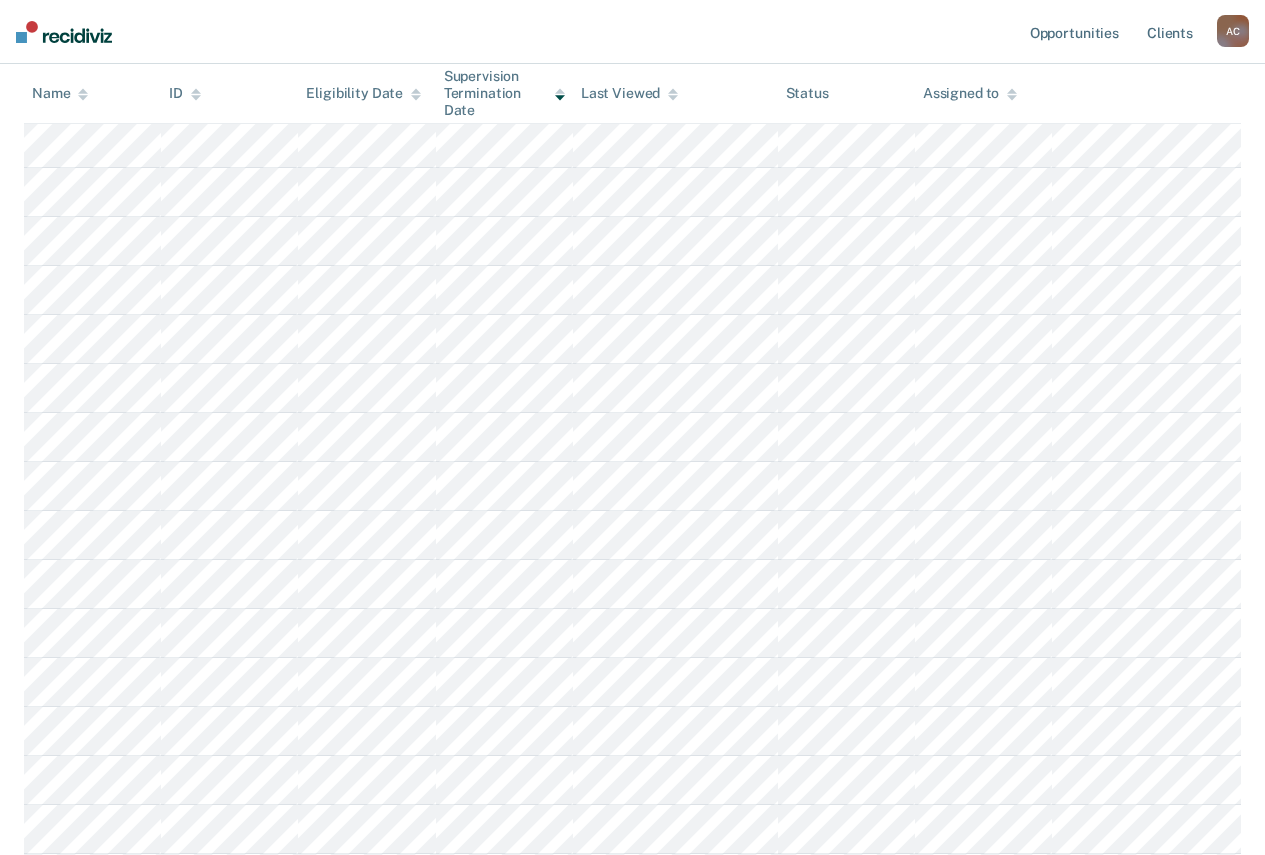 scroll, scrollTop: 400, scrollLeft: 0, axis: vertical 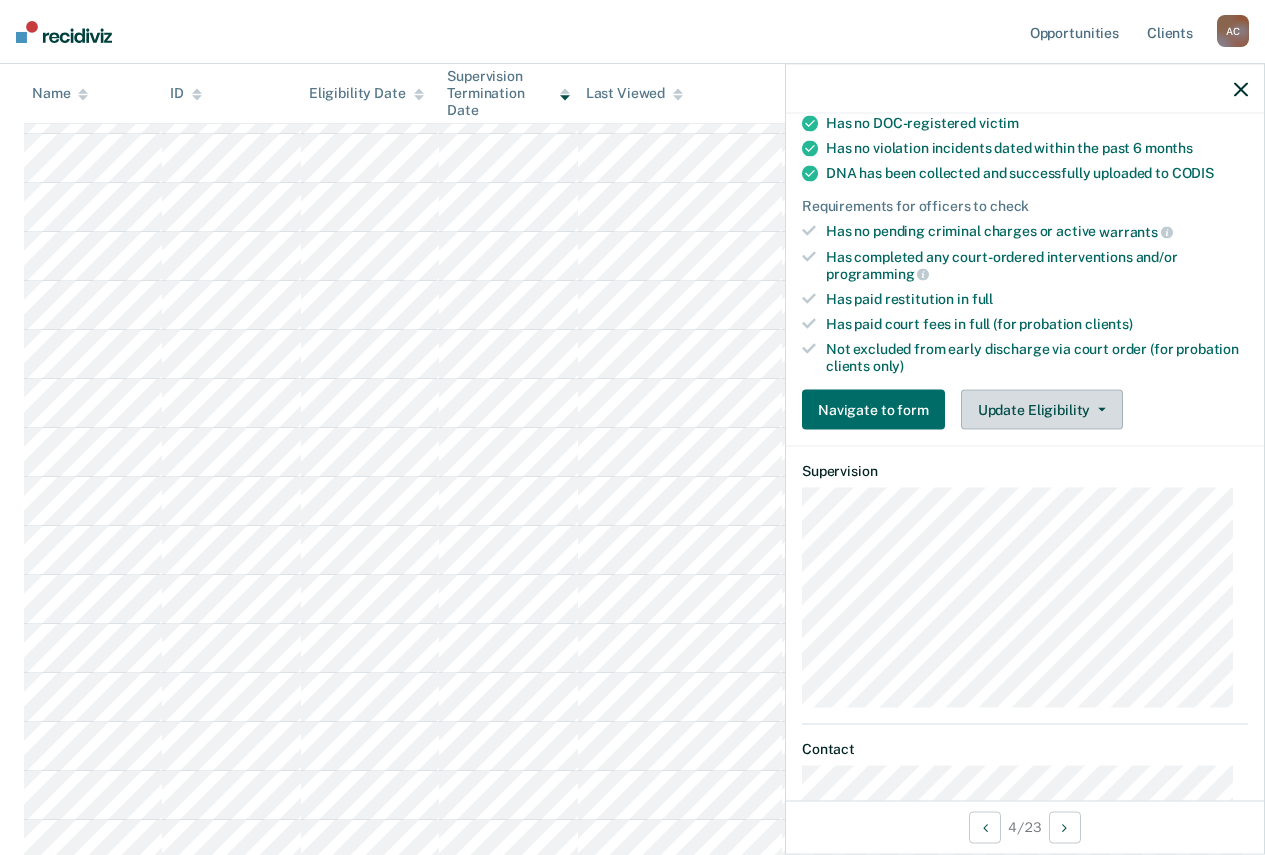 click on "Update Eligibility" at bounding box center (1042, 410) 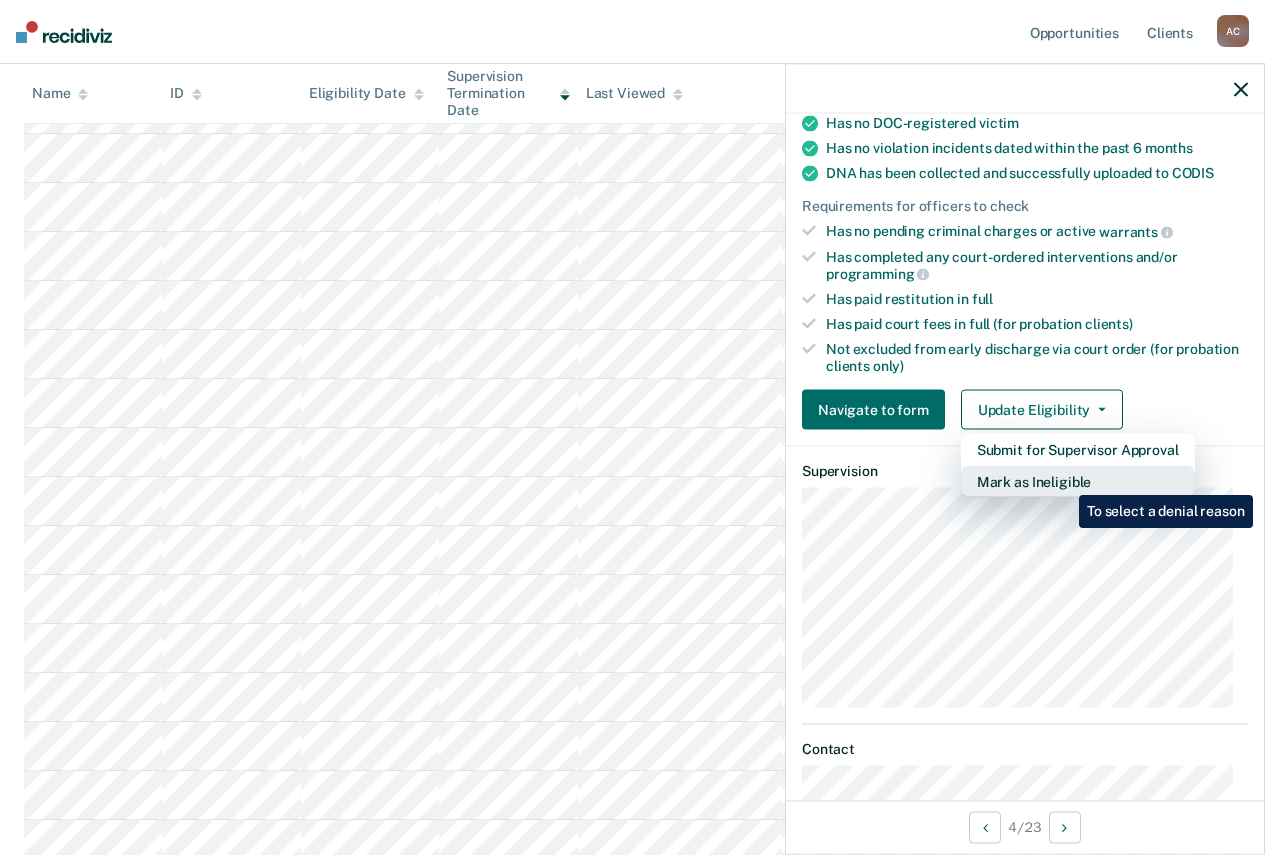 click on "Mark as Ineligible" at bounding box center [1078, 482] 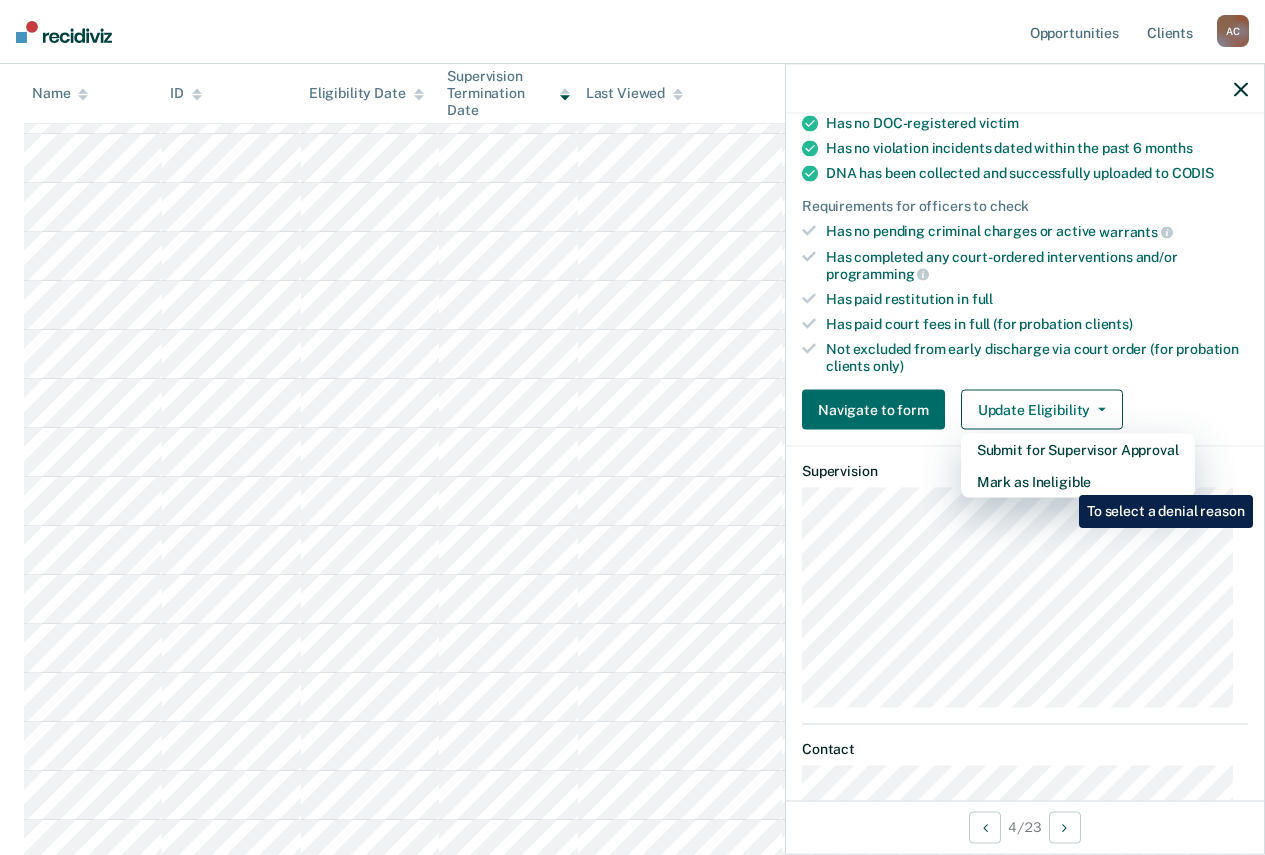 scroll, scrollTop: 165, scrollLeft: 0, axis: vertical 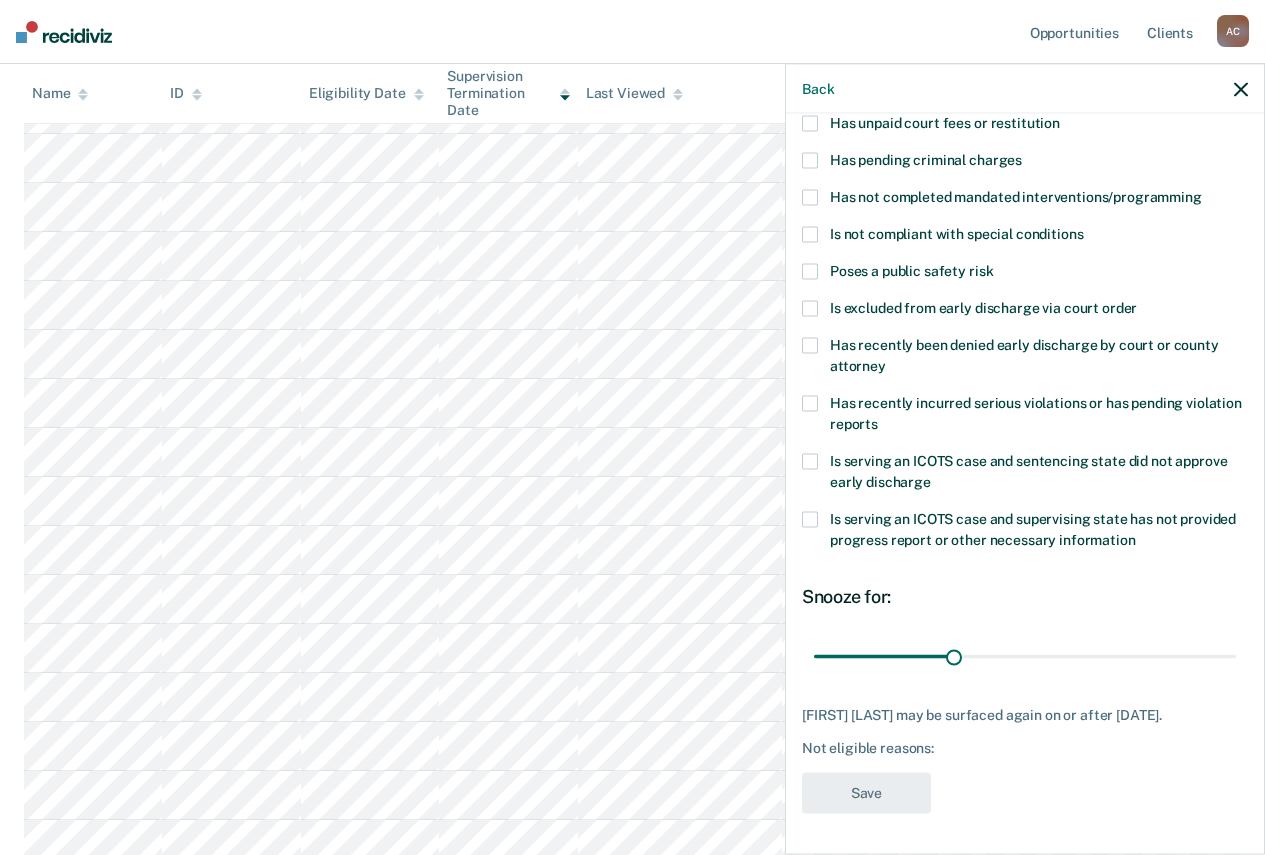 click on "Has not completed mandated interventions/programming" at bounding box center [1025, 200] 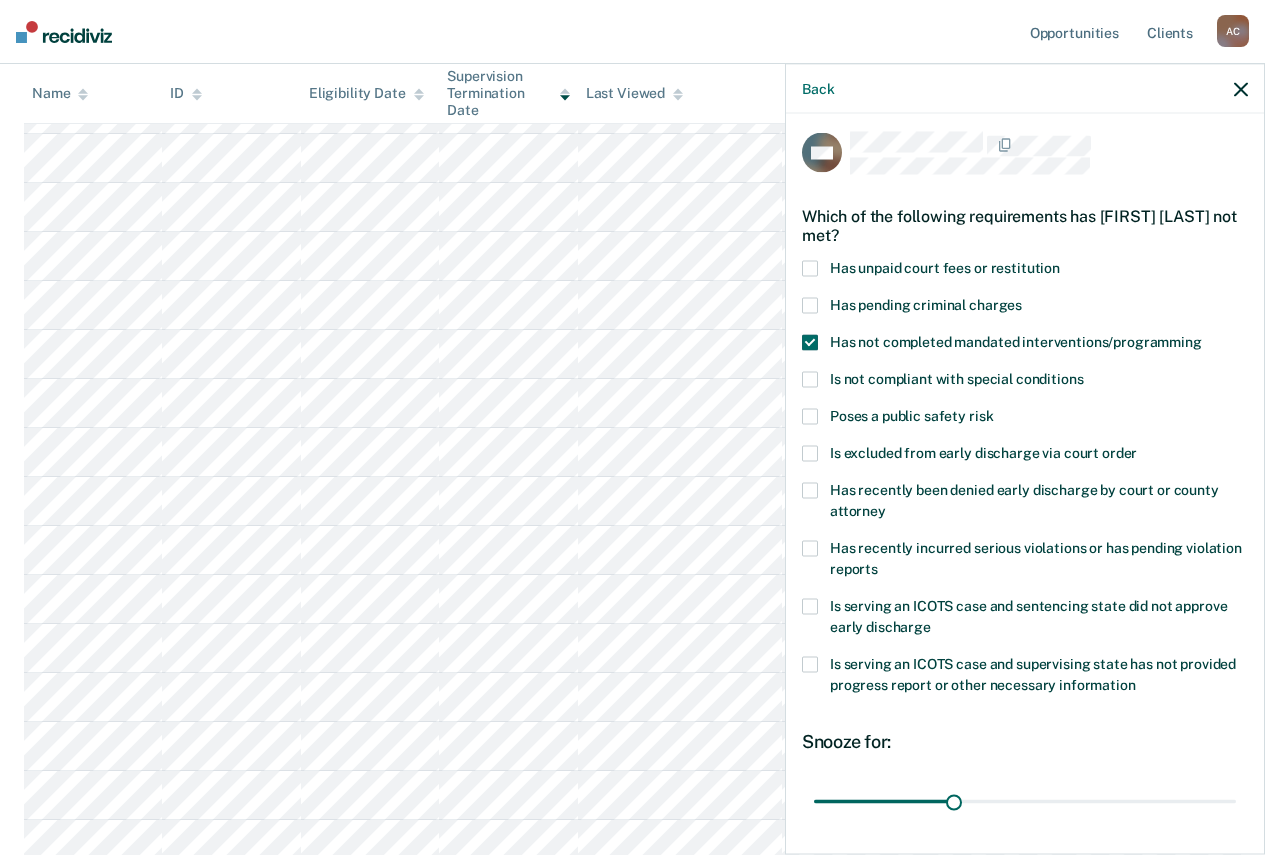 scroll, scrollTop: 0, scrollLeft: 0, axis: both 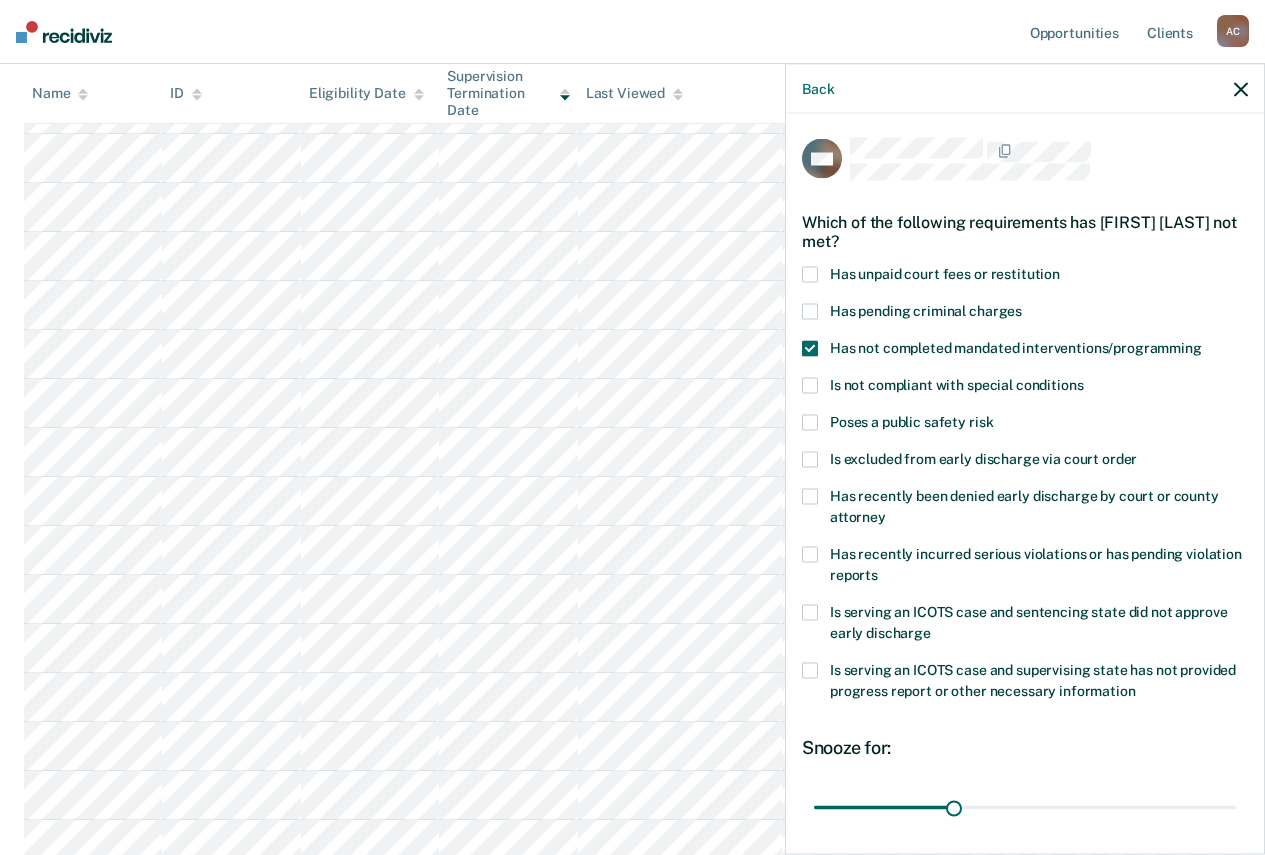 click at bounding box center (810, 275) 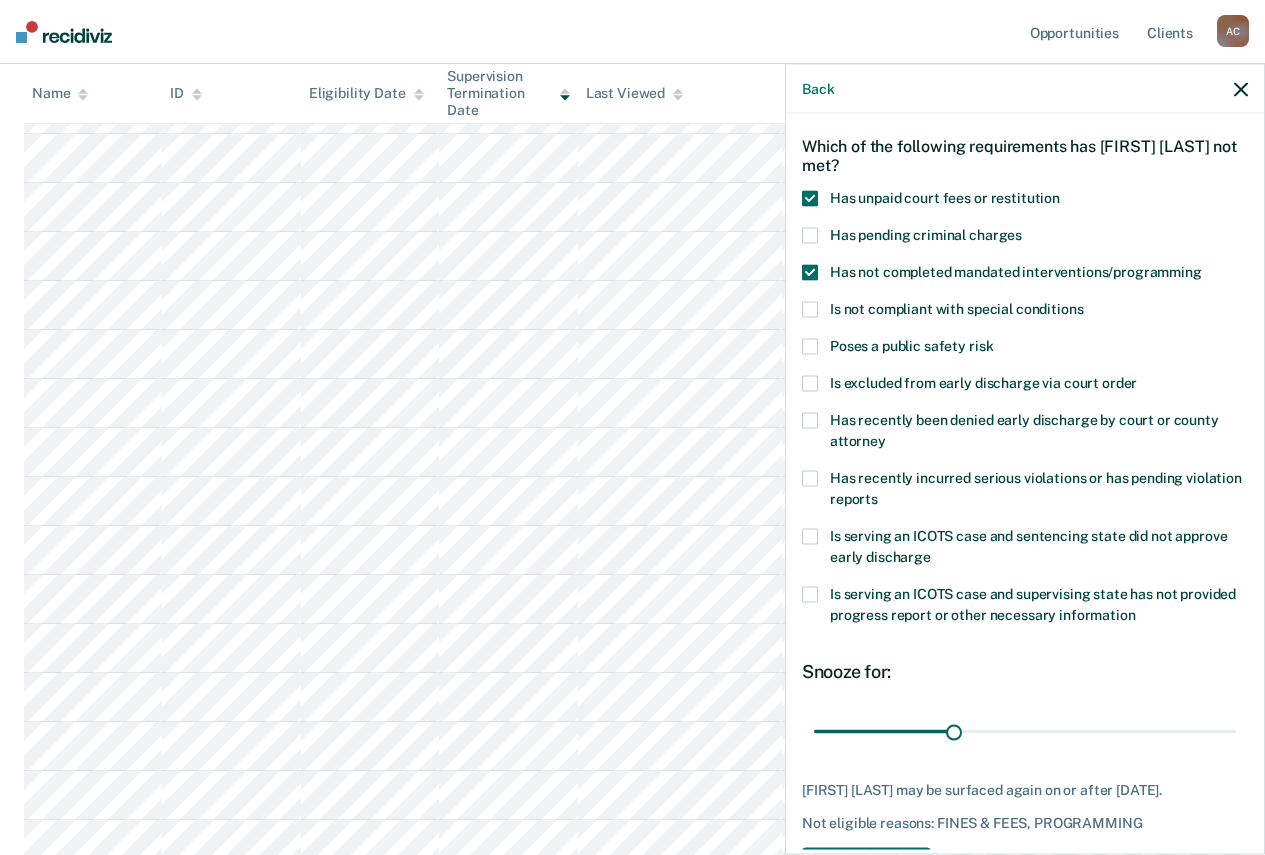 scroll, scrollTop: 165, scrollLeft: 0, axis: vertical 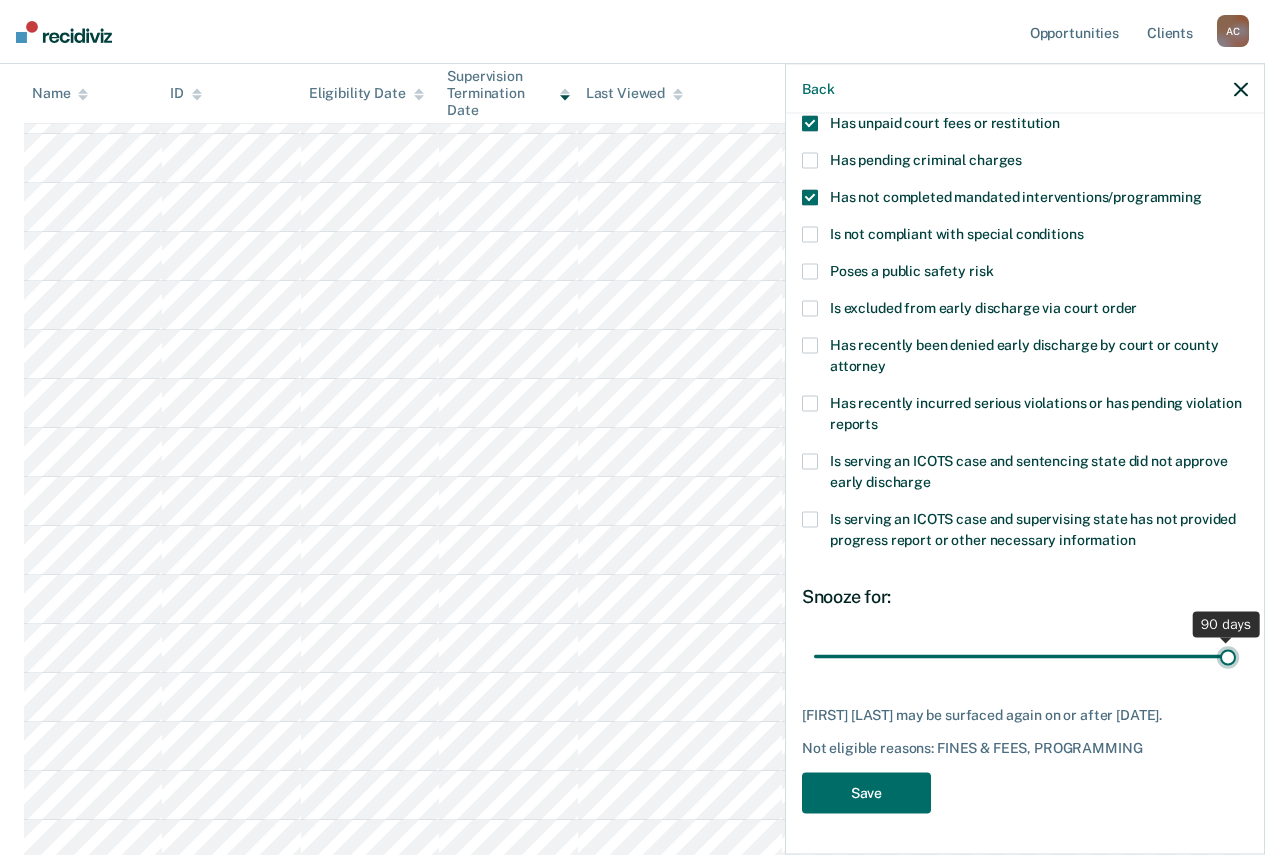 drag, startPoint x: 945, startPoint y: 645, endPoint x: 1271, endPoint y: 608, distance: 328.093 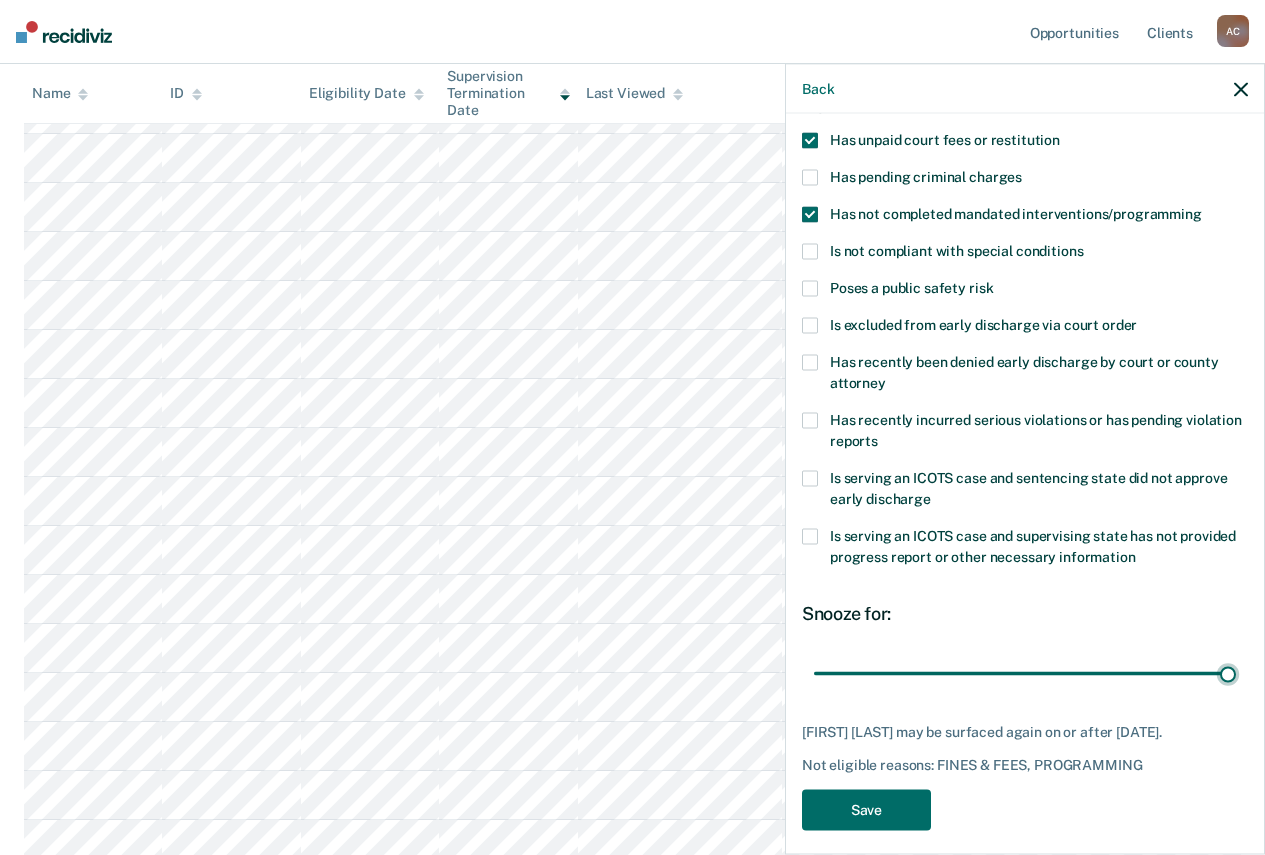 scroll, scrollTop: 165, scrollLeft: 0, axis: vertical 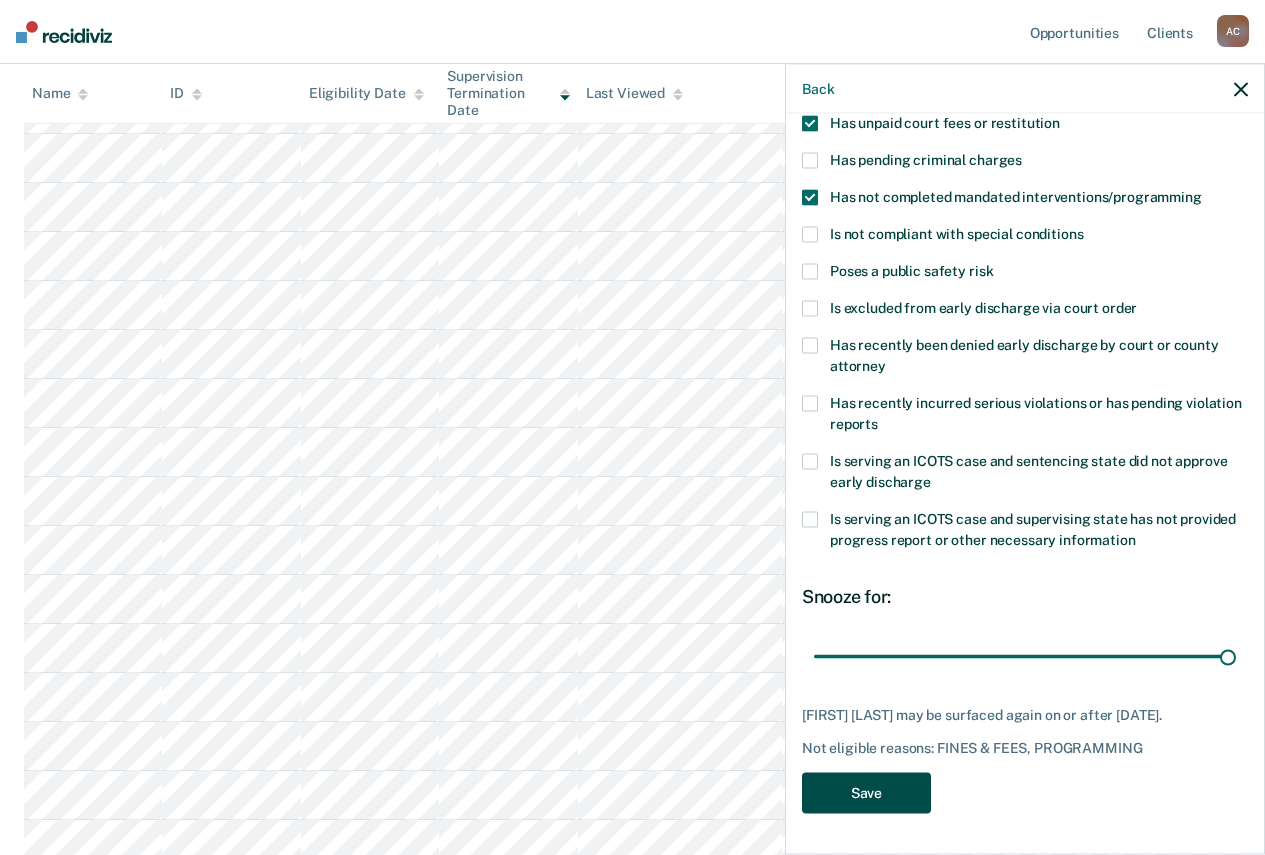 click on "Save" at bounding box center (866, 793) 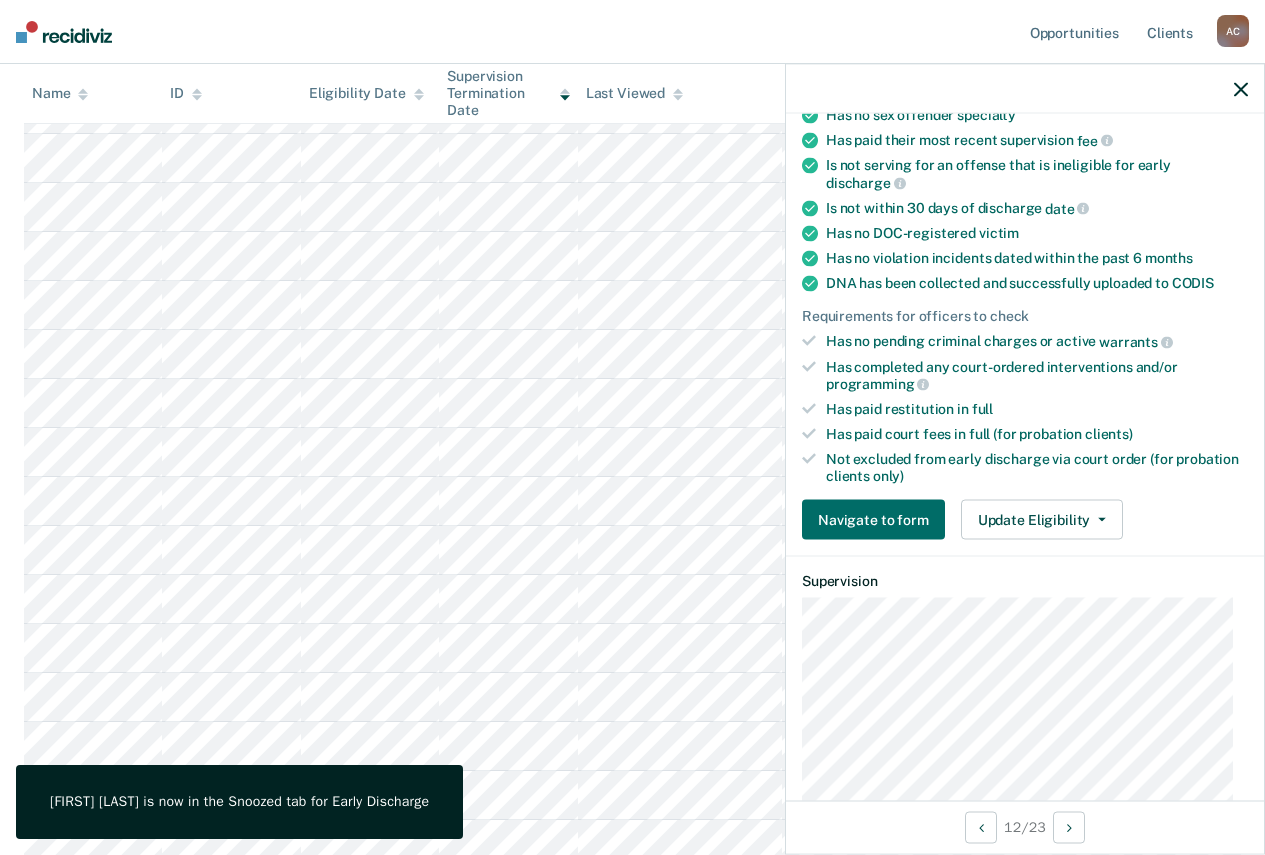 scroll, scrollTop: 300, scrollLeft: 0, axis: vertical 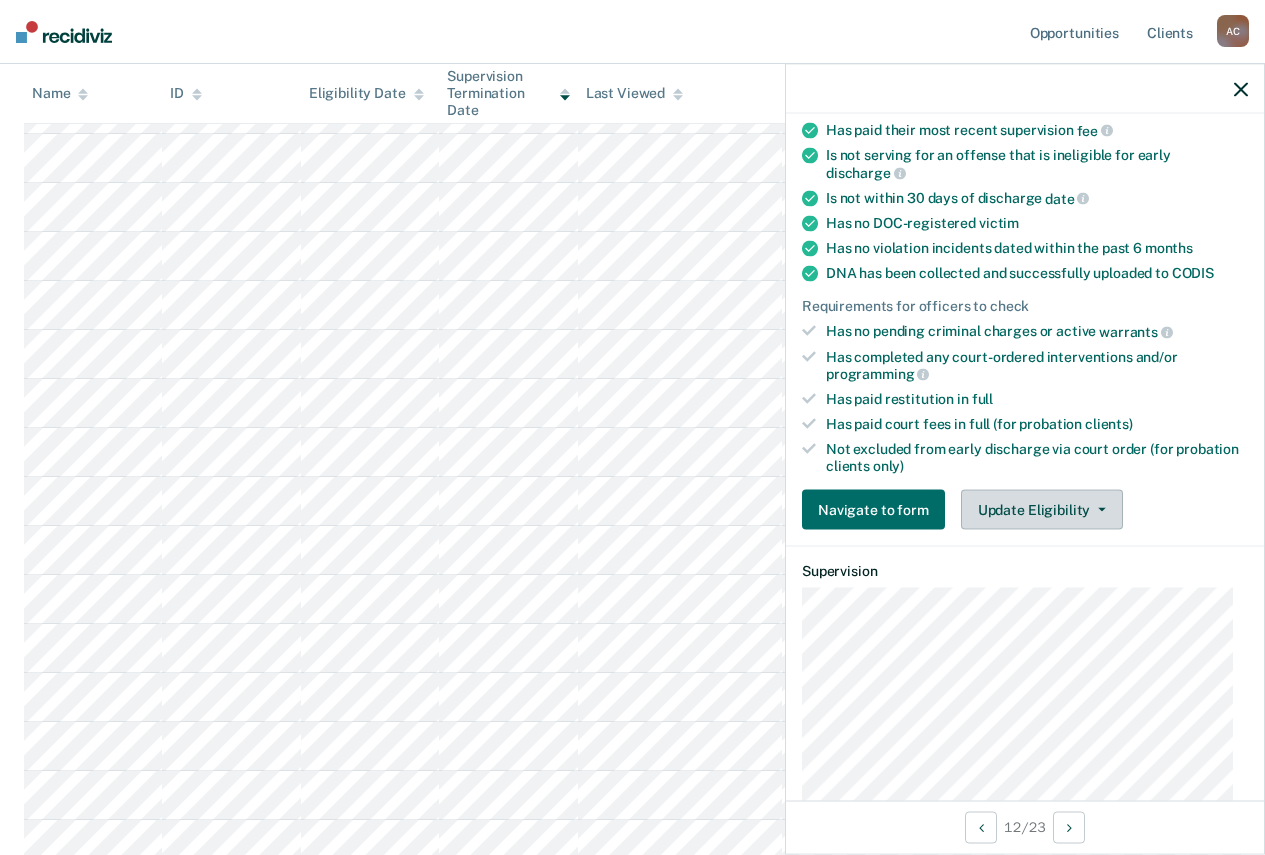 click on "Update Eligibility" at bounding box center [1042, 510] 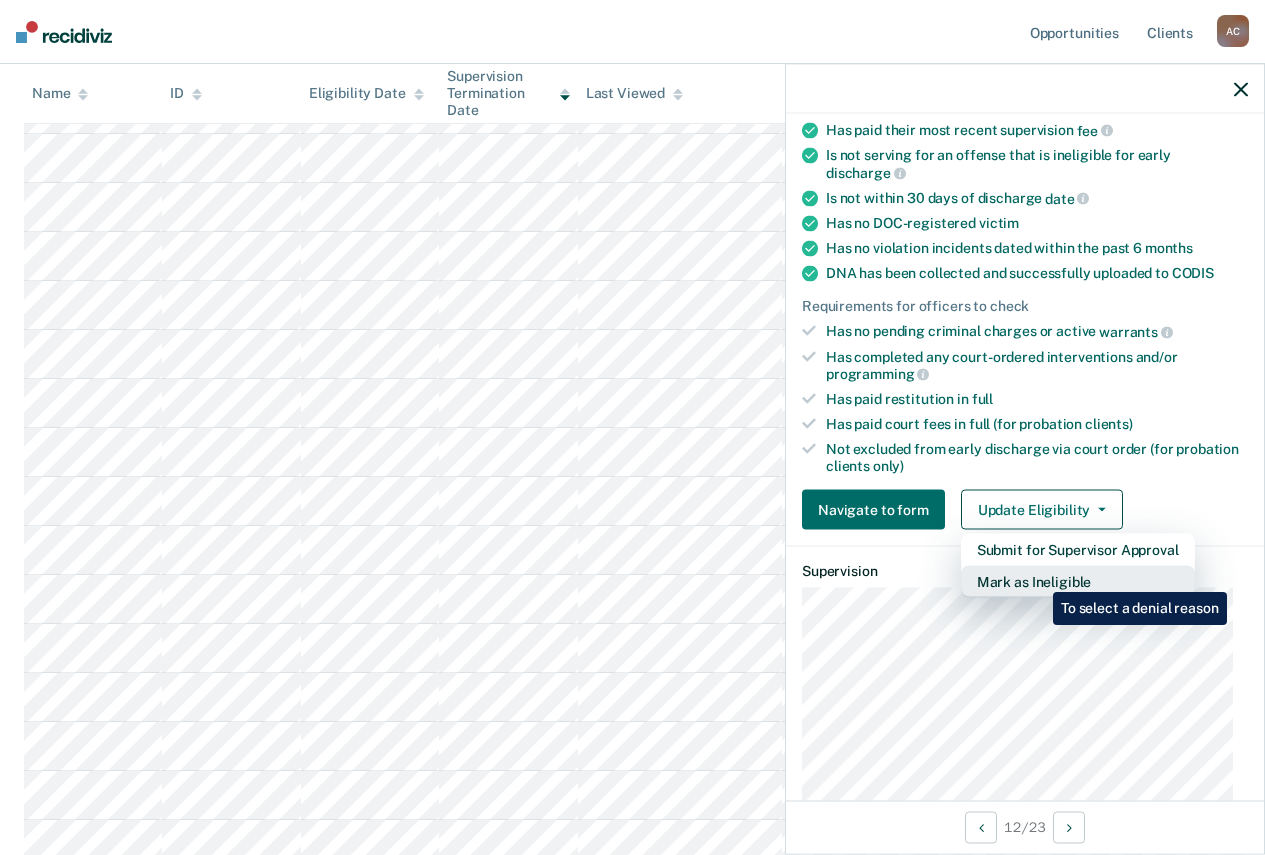 click on "Mark as Ineligible" at bounding box center (1078, 582) 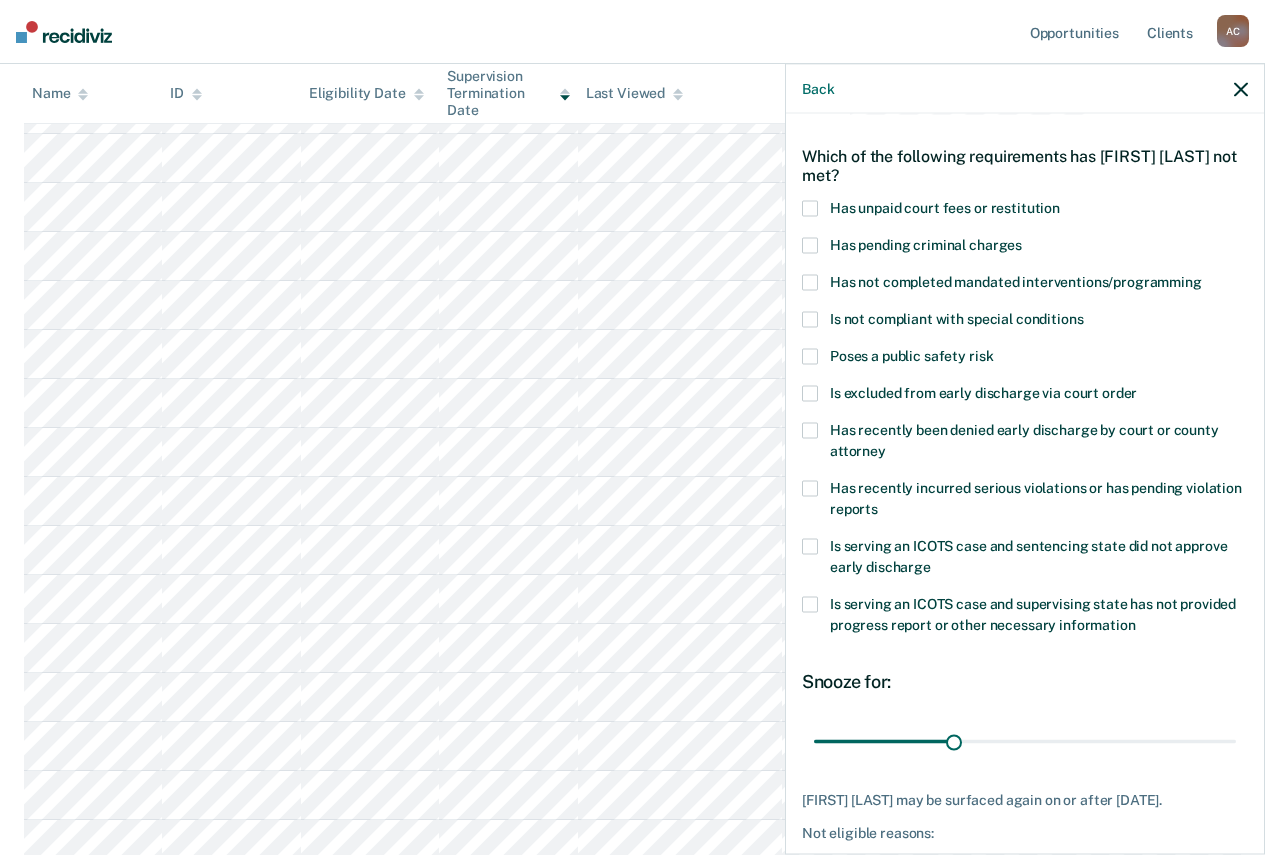 scroll, scrollTop: 0, scrollLeft: 0, axis: both 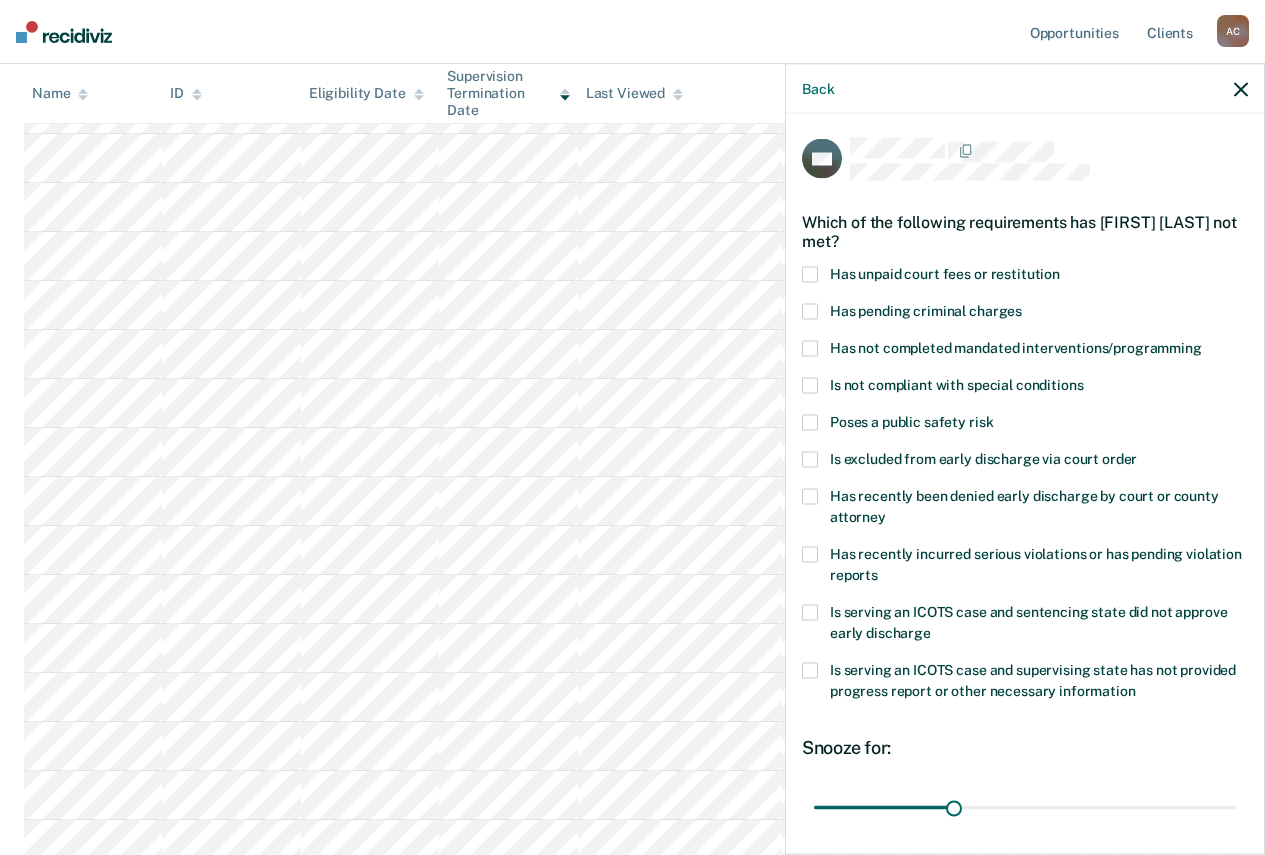 click on "Has unpaid court fees or restitution" at bounding box center (1025, 277) 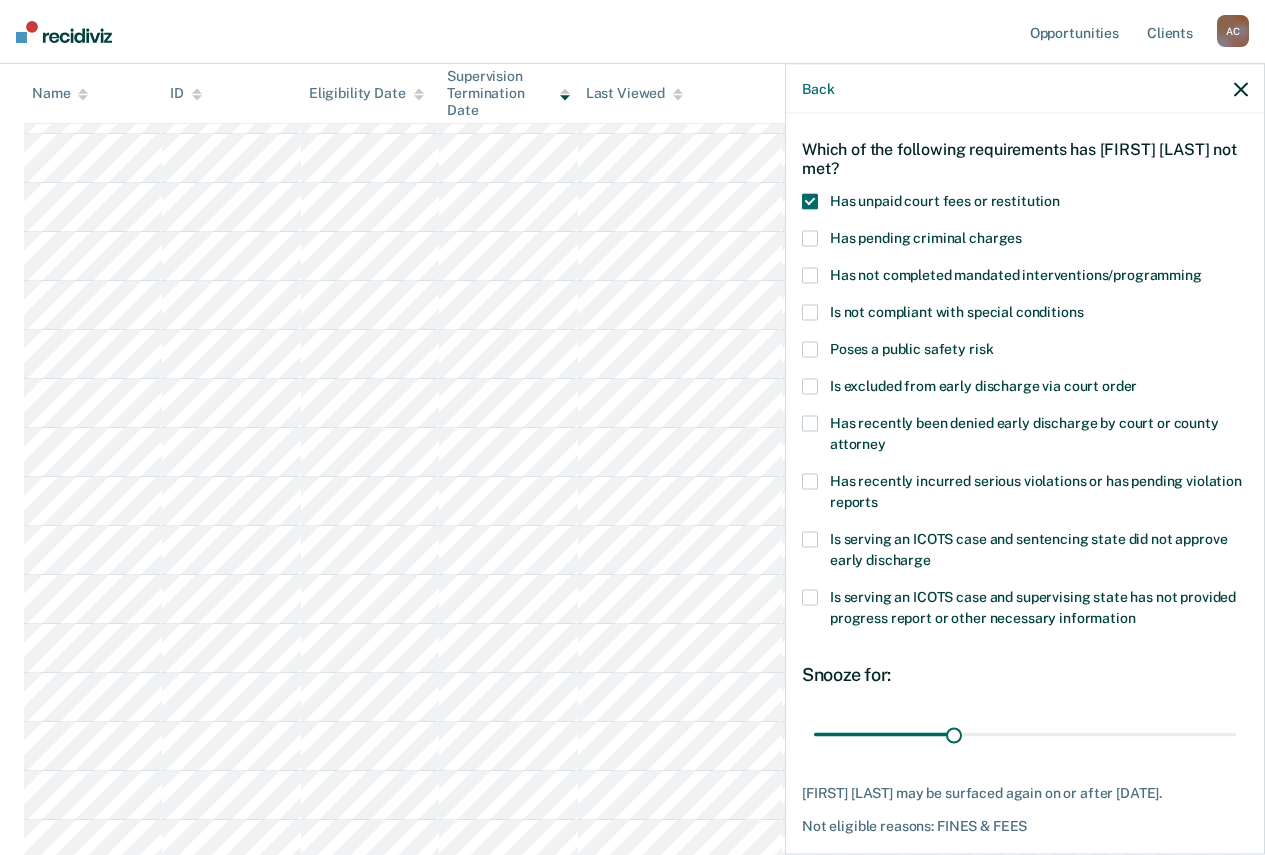 scroll, scrollTop: 148, scrollLeft: 0, axis: vertical 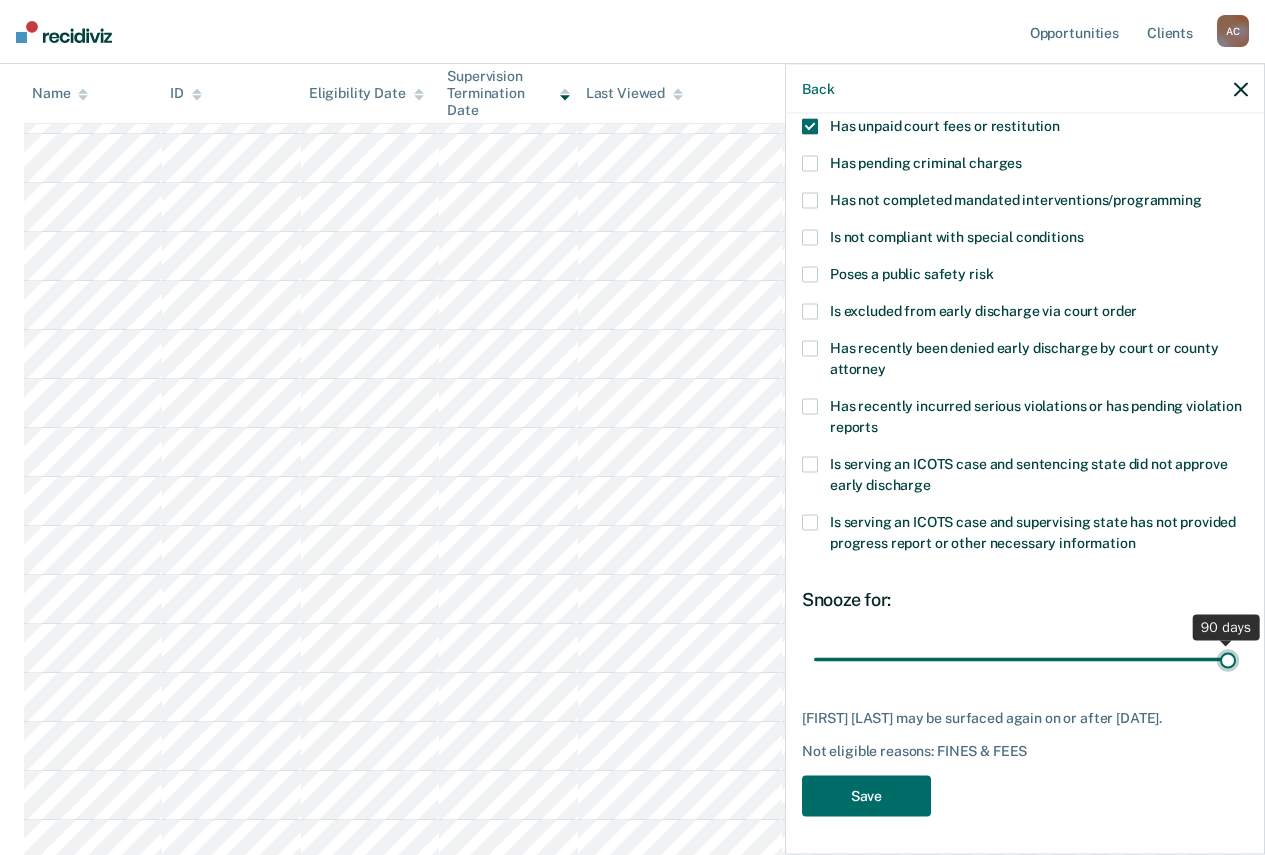 drag, startPoint x: 952, startPoint y: 657, endPoint x: 1277, endPoint y: 636, distance: 325.67776 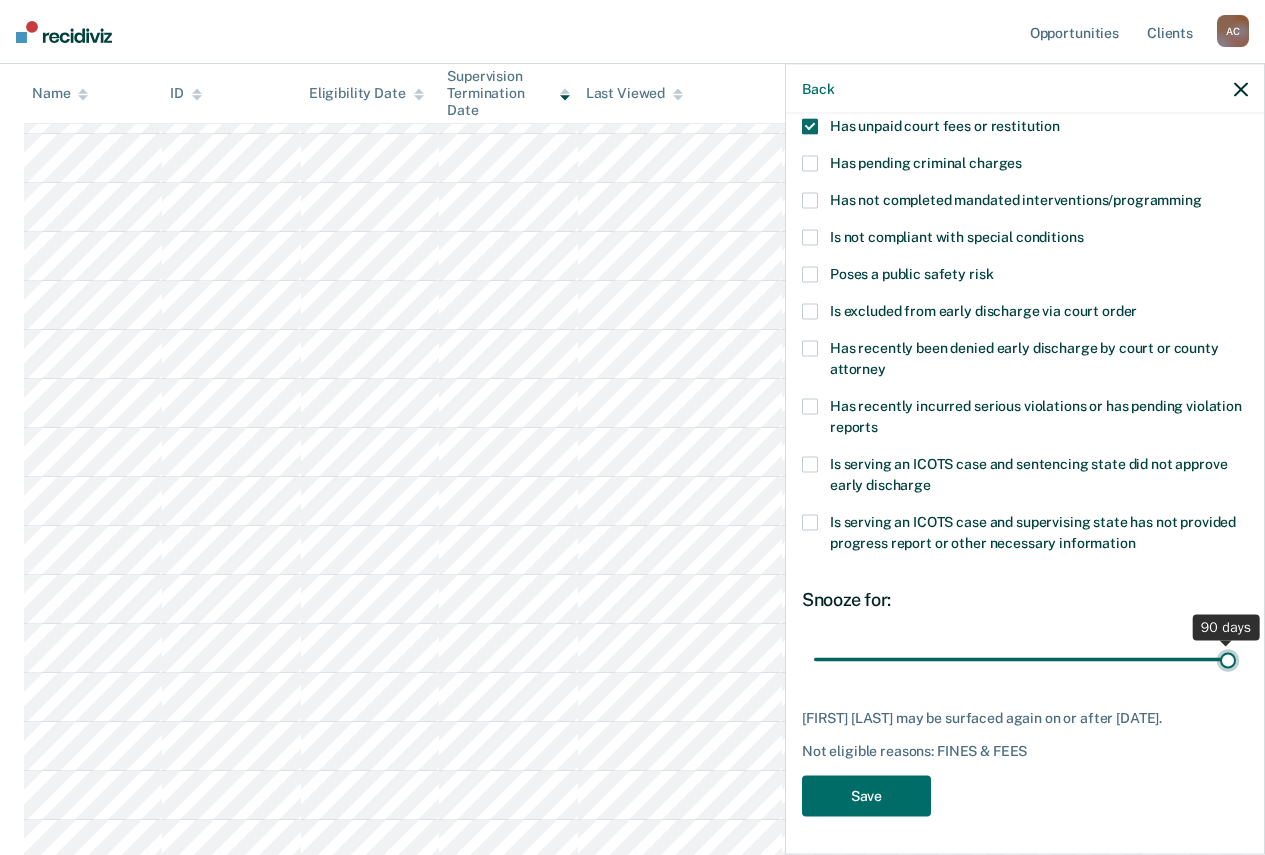 type on "90" 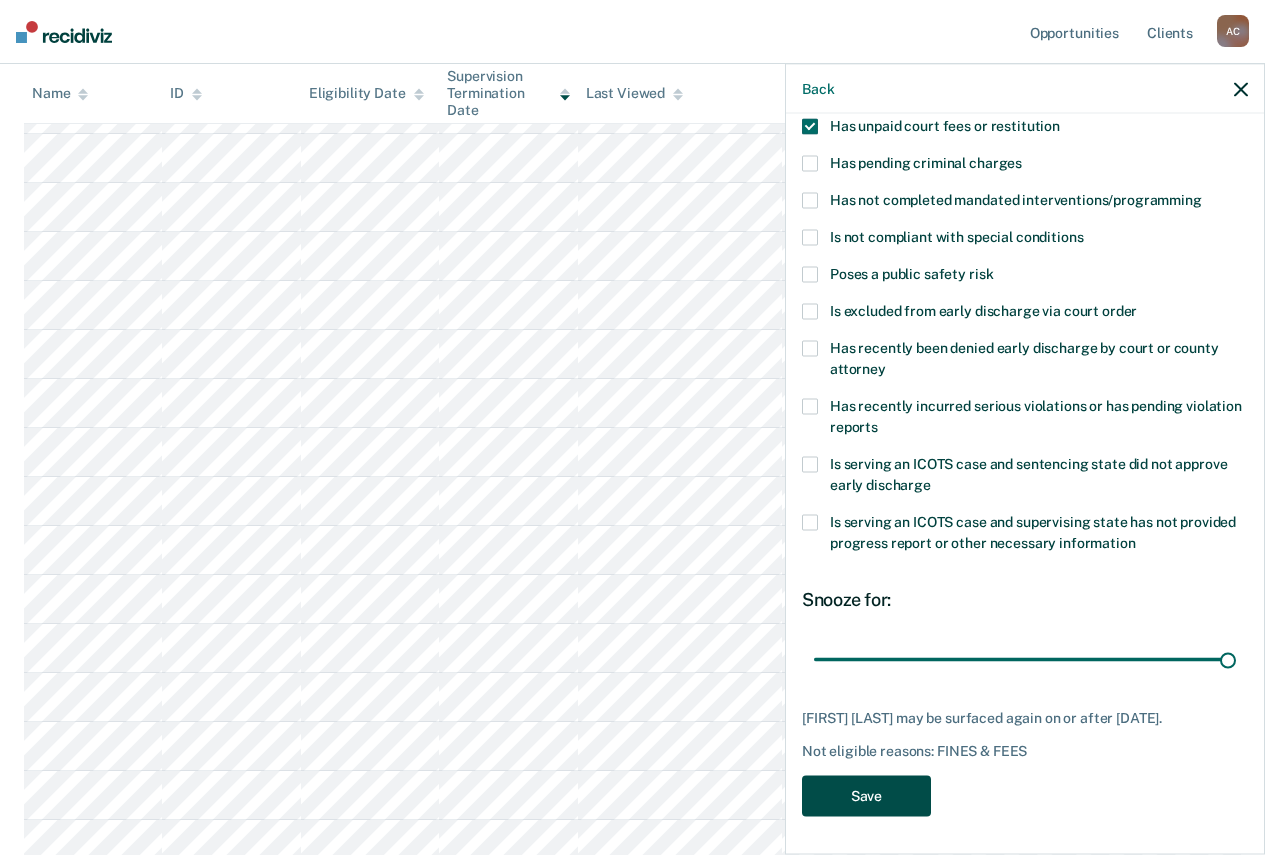 click on "Save" at bounding box center [866, 796] 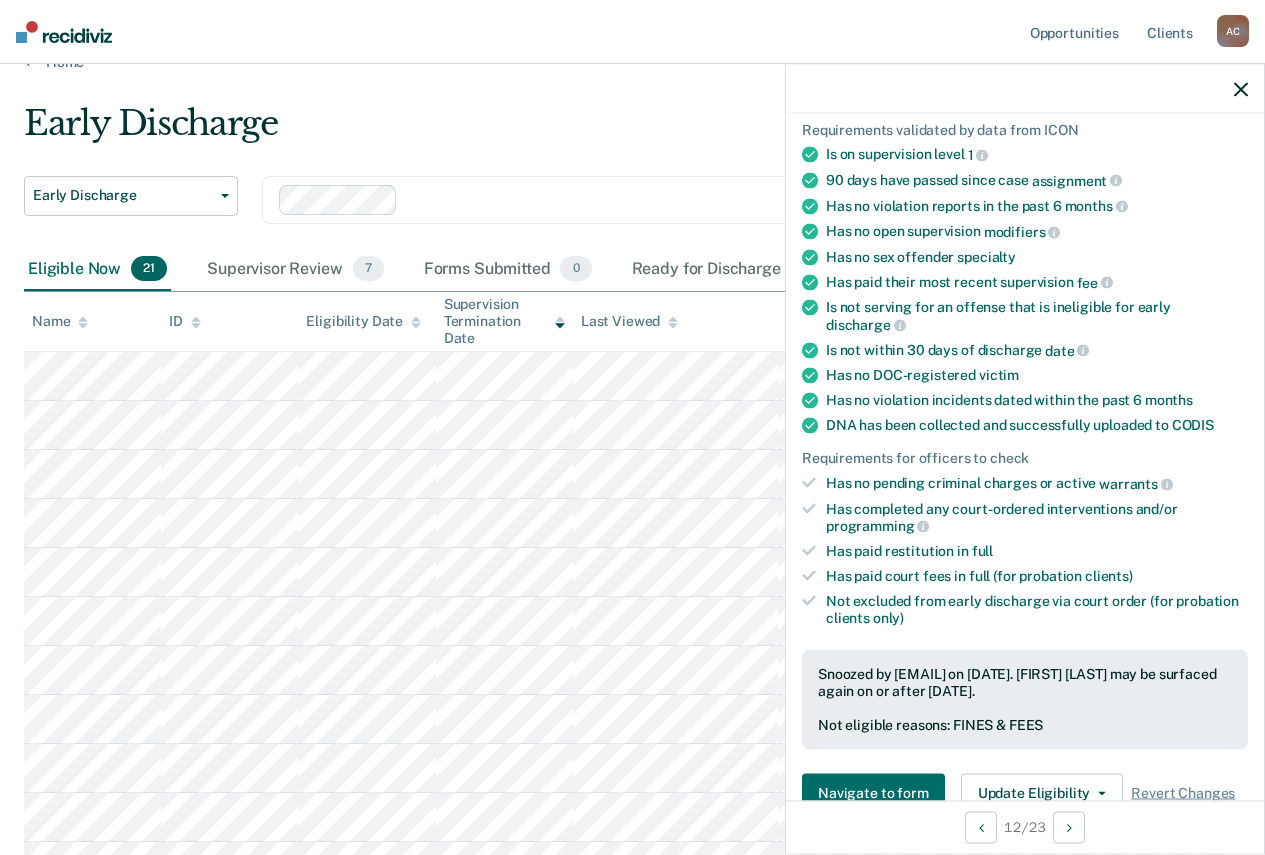 scroll, scrollTop: 0, scrollLeft: 0, axis: both 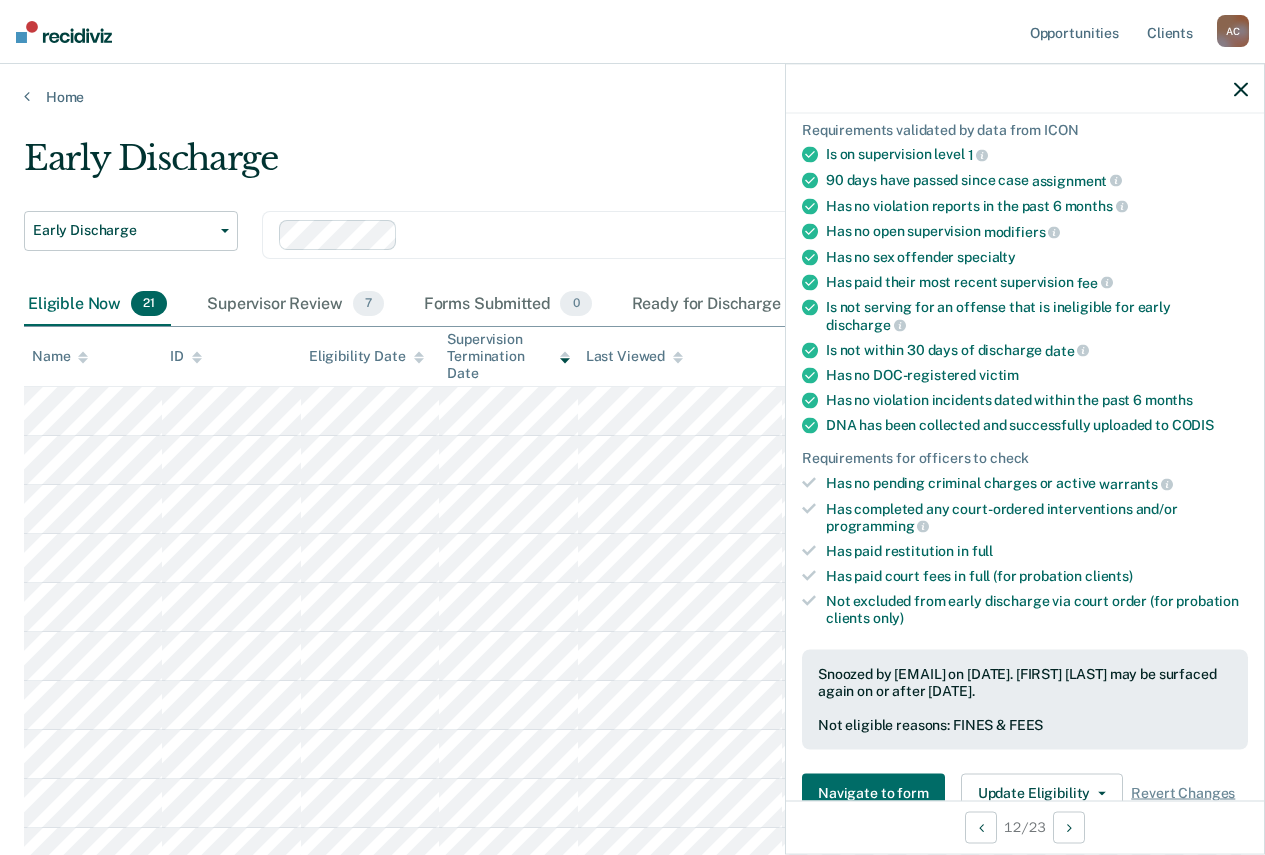 click 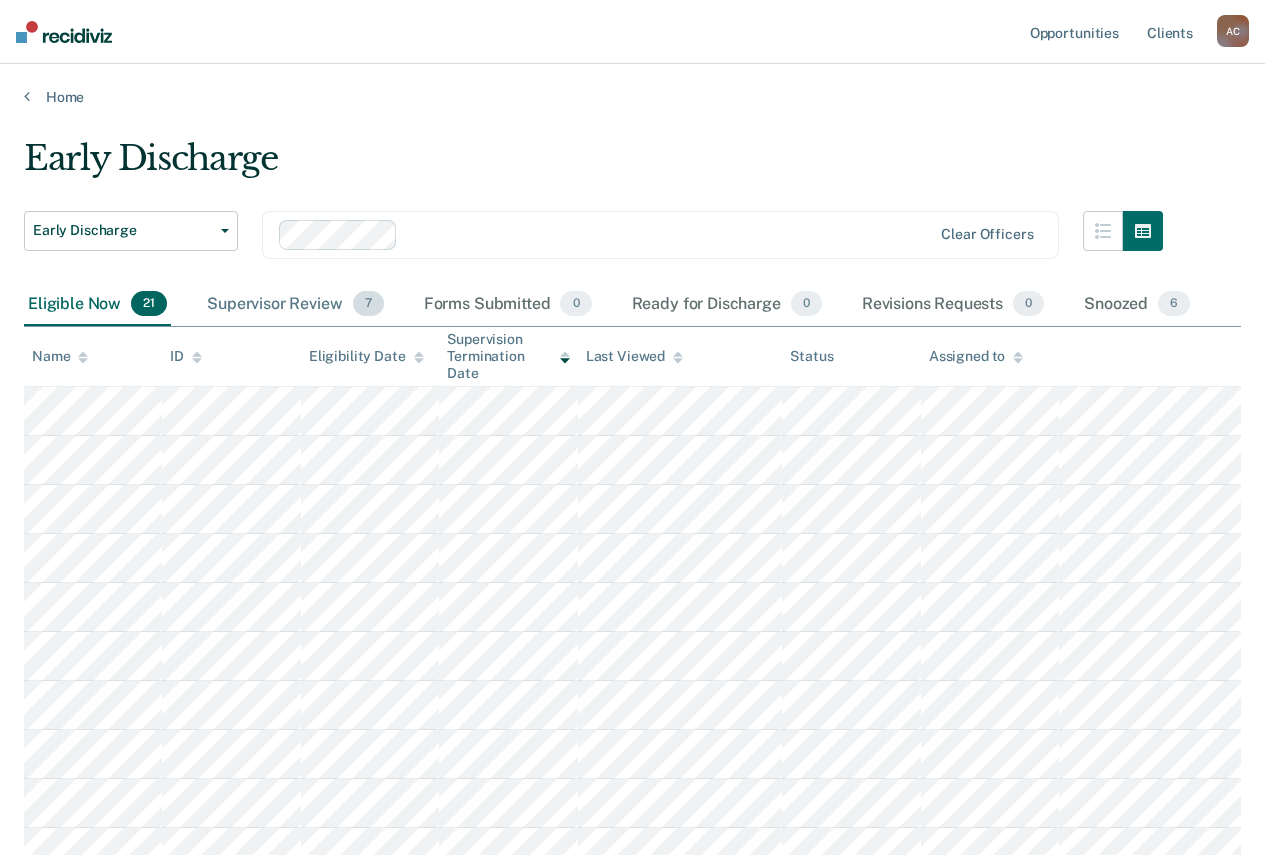 click on "Supervisor Review 7" at bounding box center [295, 305] 